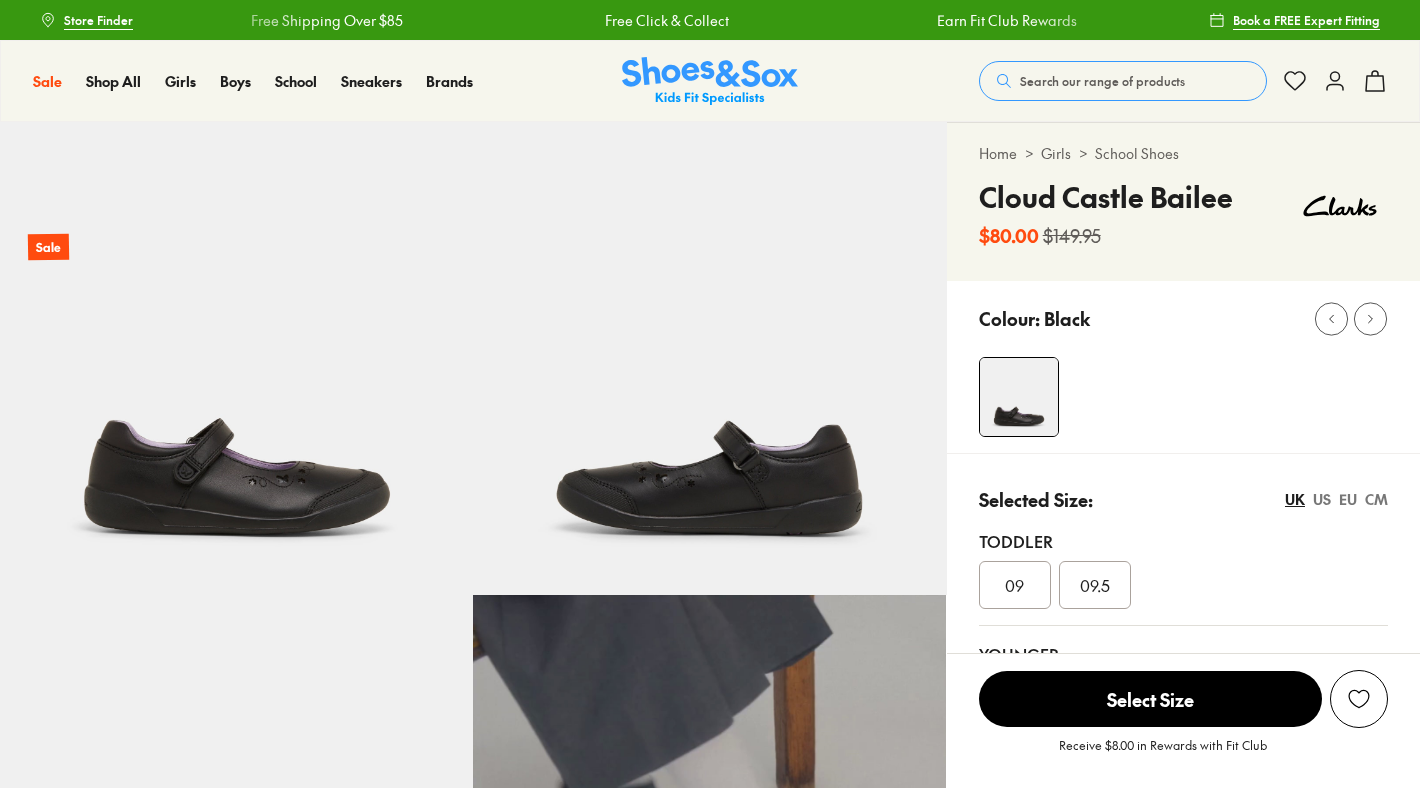click on "011.5" at bounding box center [1255, 698] 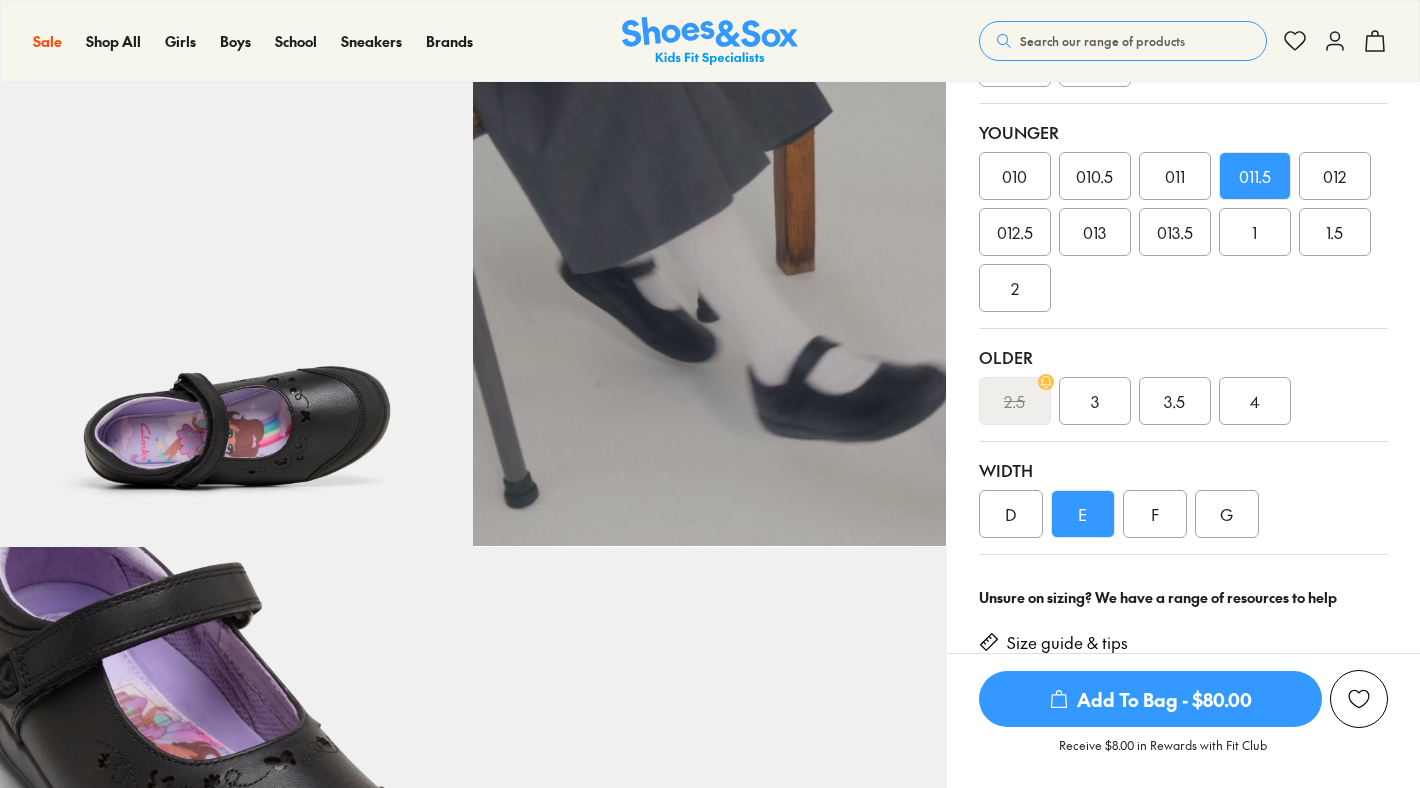 scroll, scrollTop: 522, scrollLeft: 0, axis: vertical 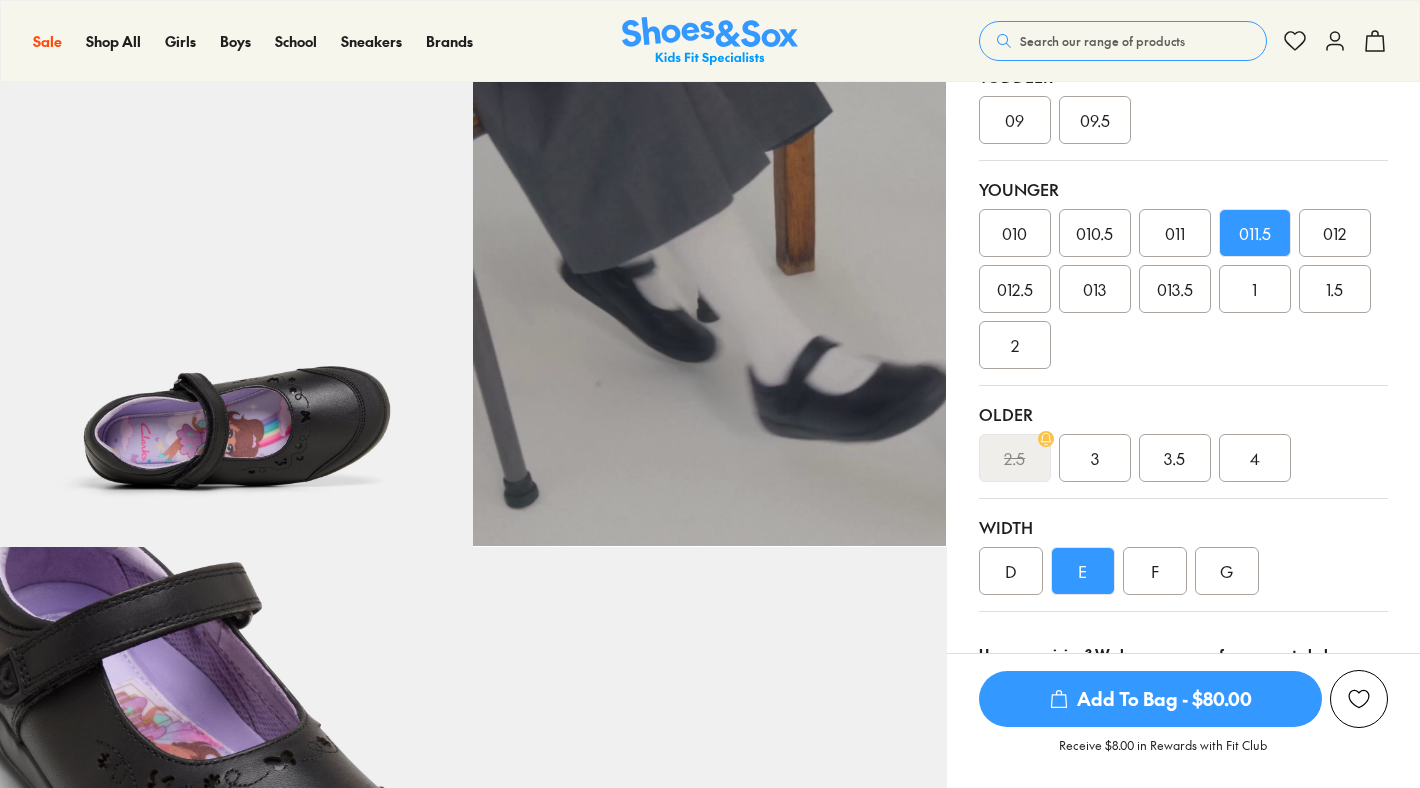 click on "Add To Bag - $80.00" at bounding box center [1150, 699] 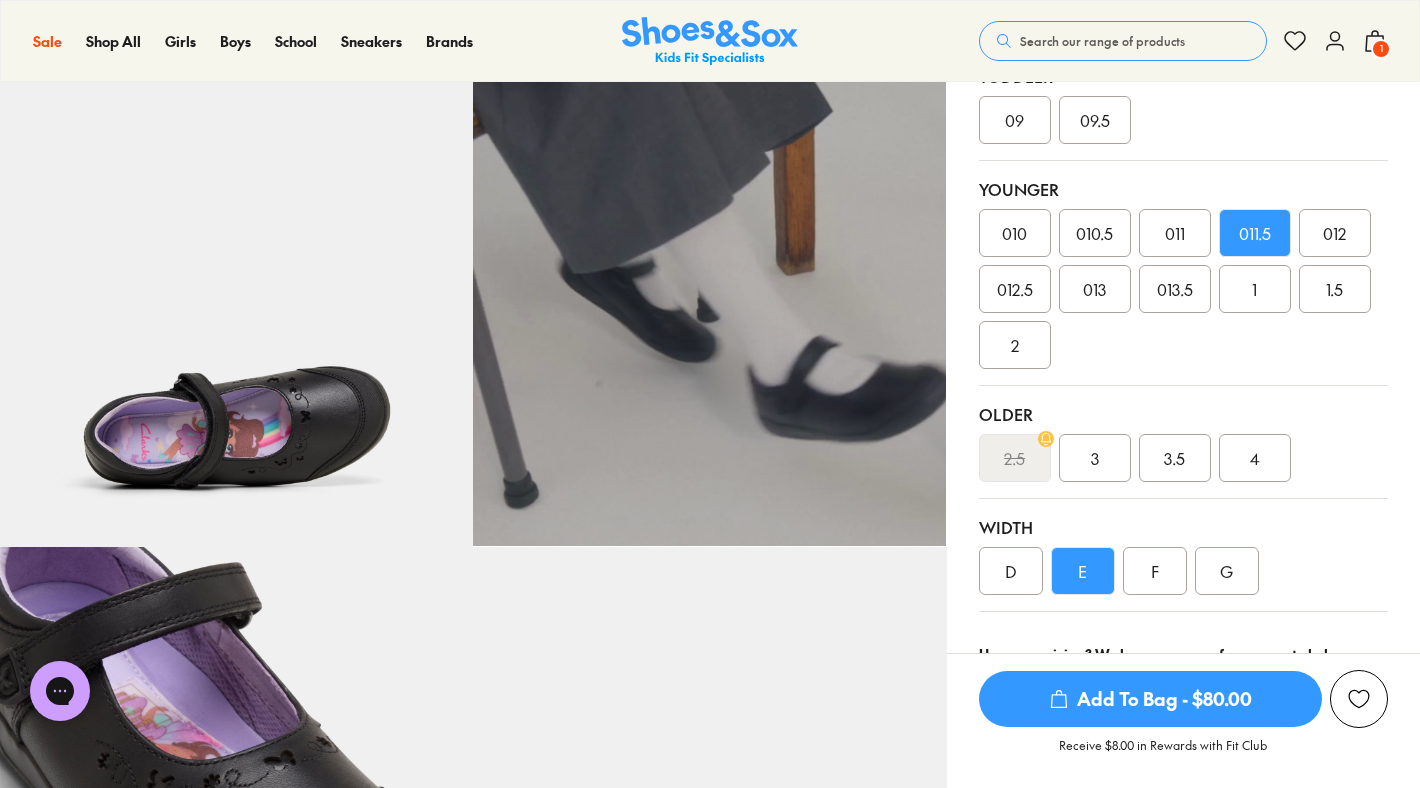 scroll, scrollTop: 0, scrollLeft: 0, axis: both 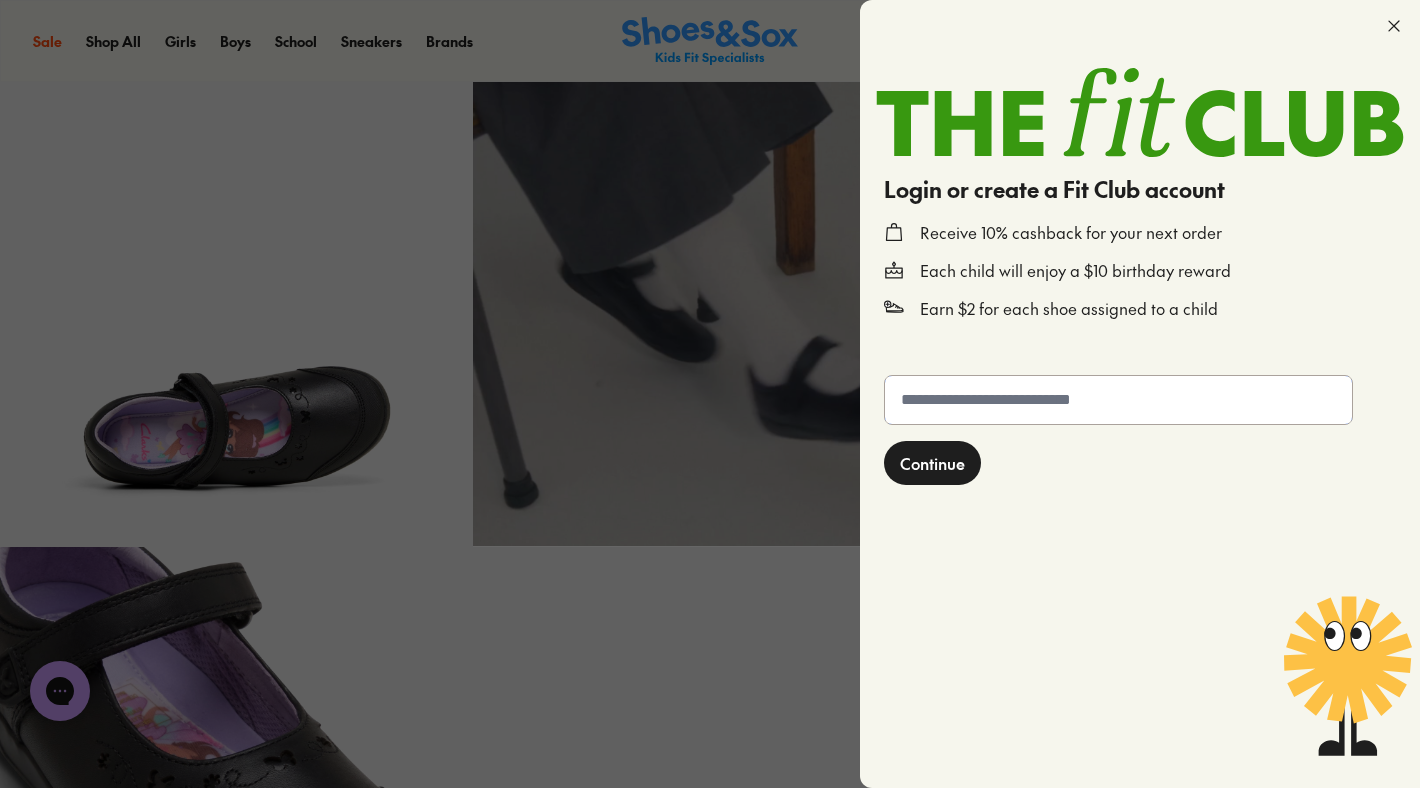 click 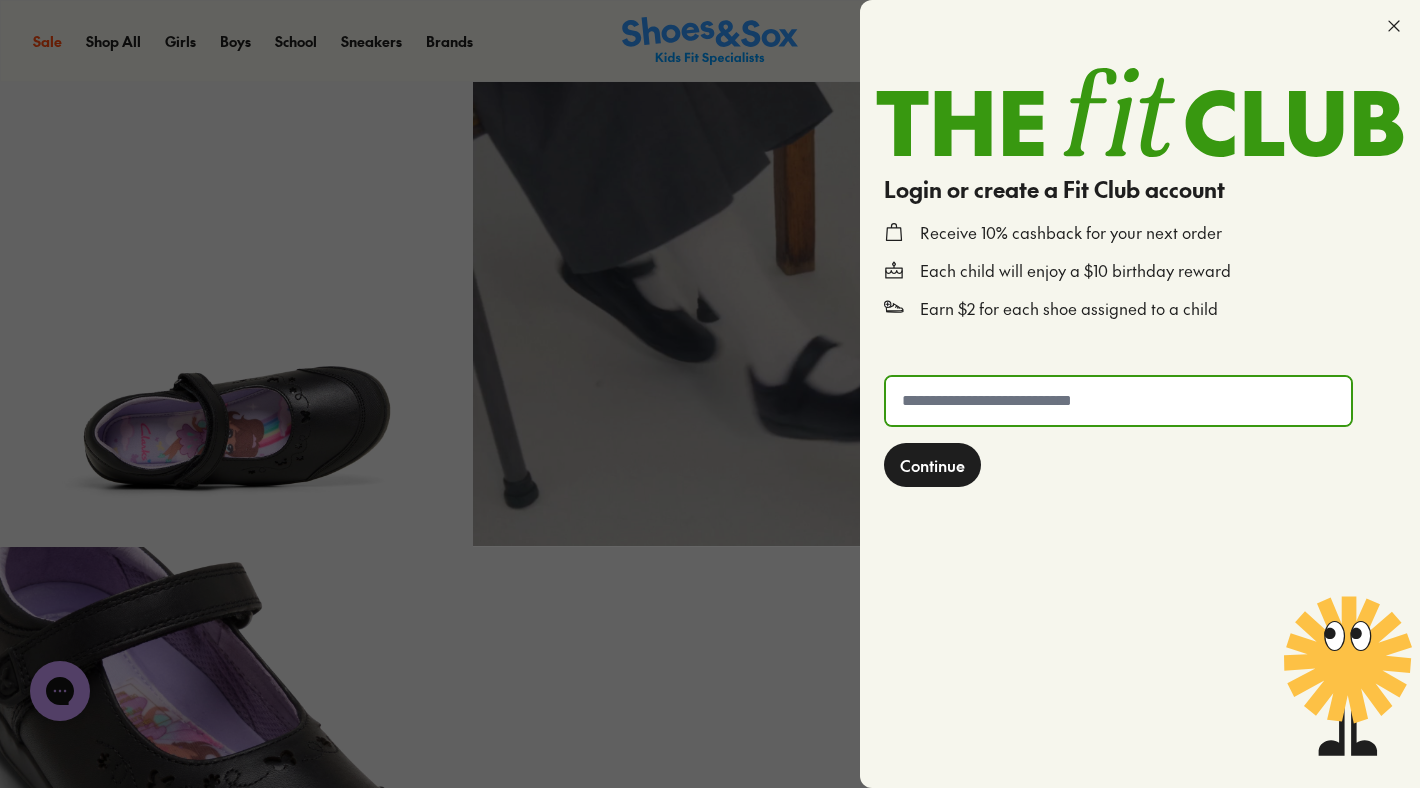 click 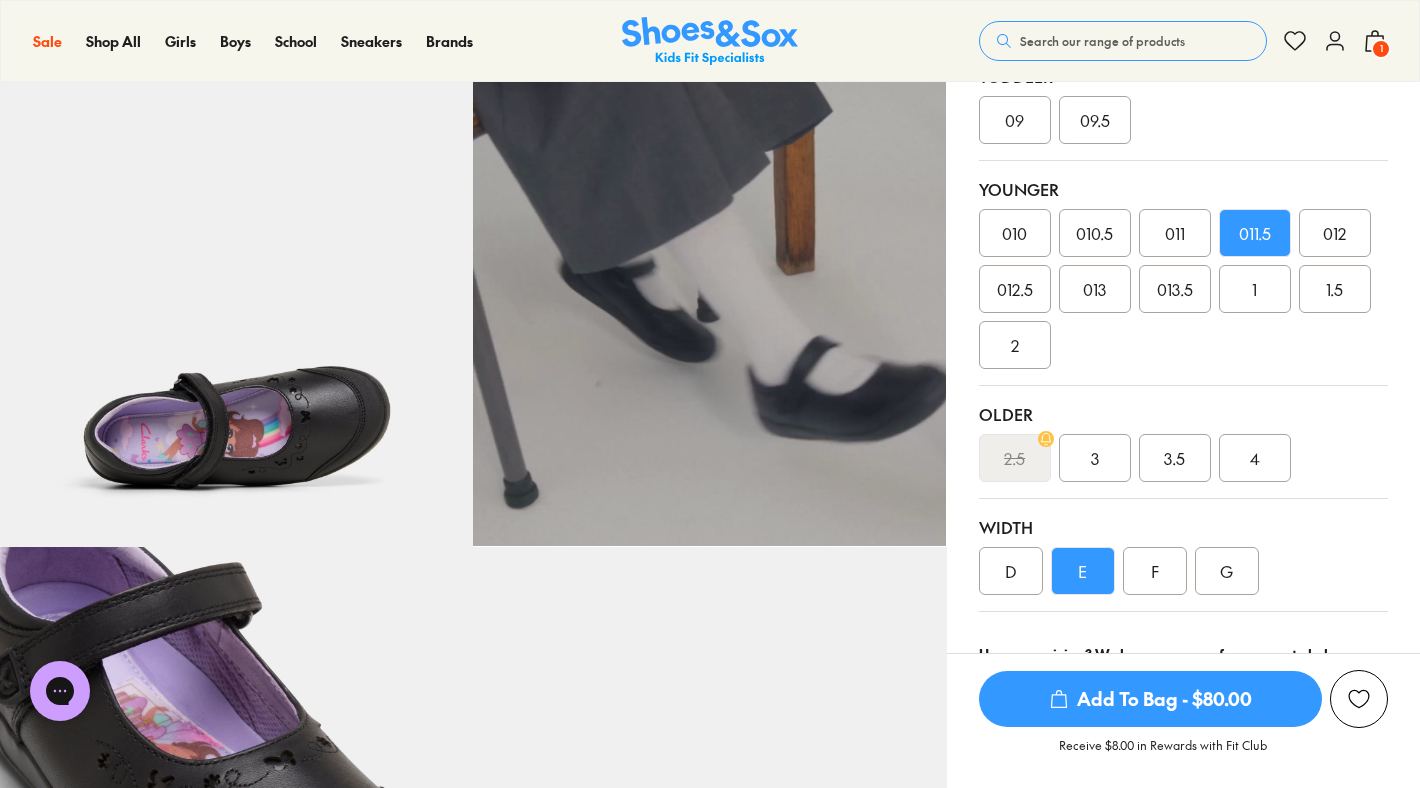 click 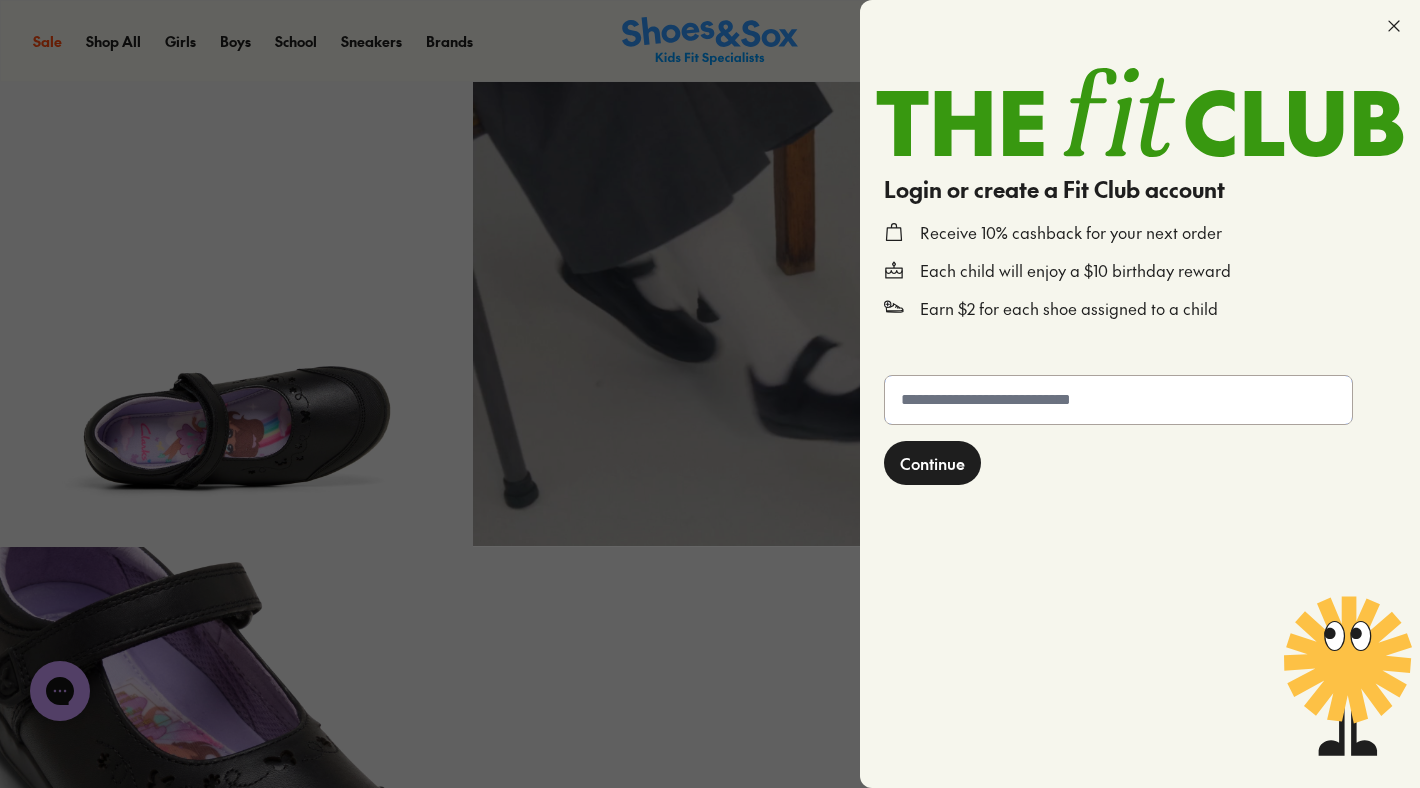 click 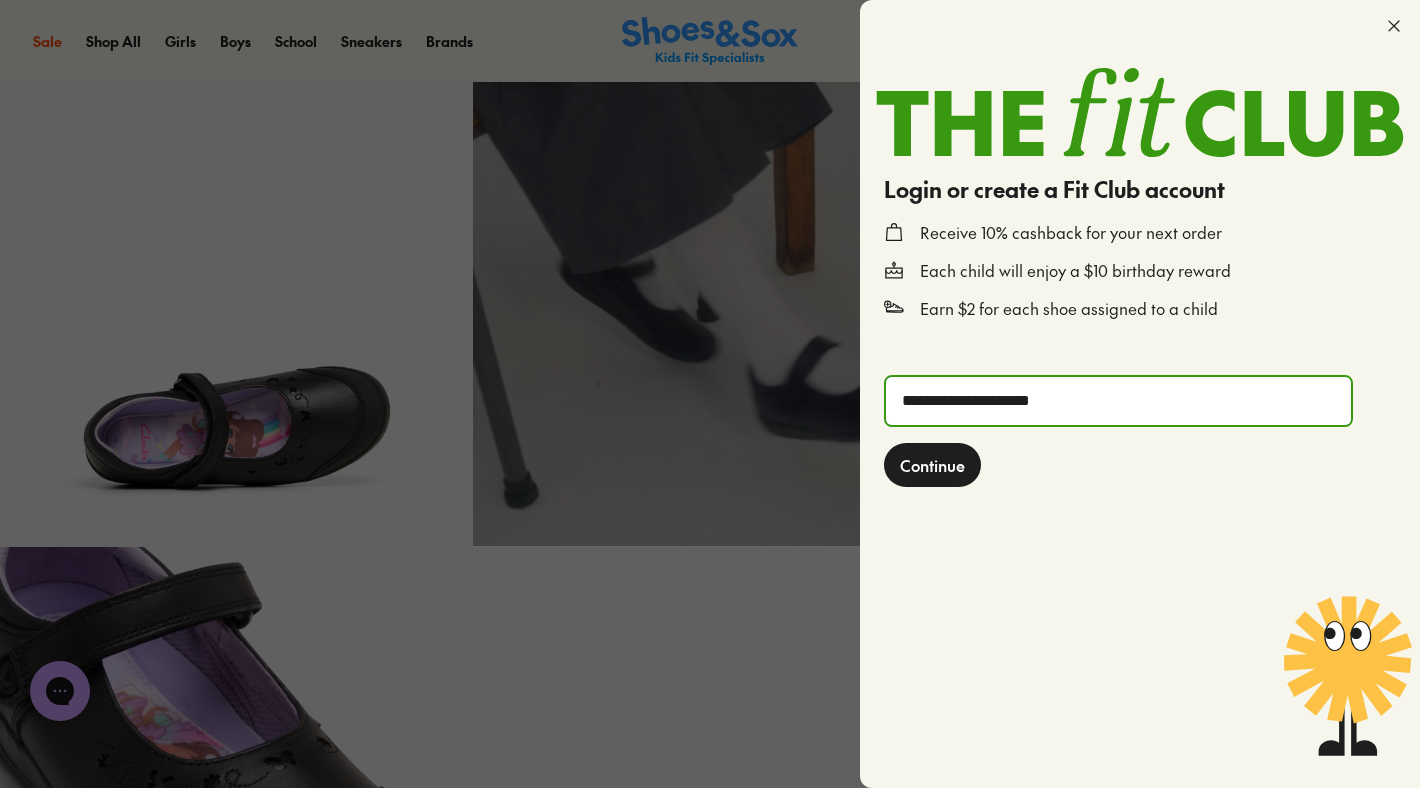 type on "**********" 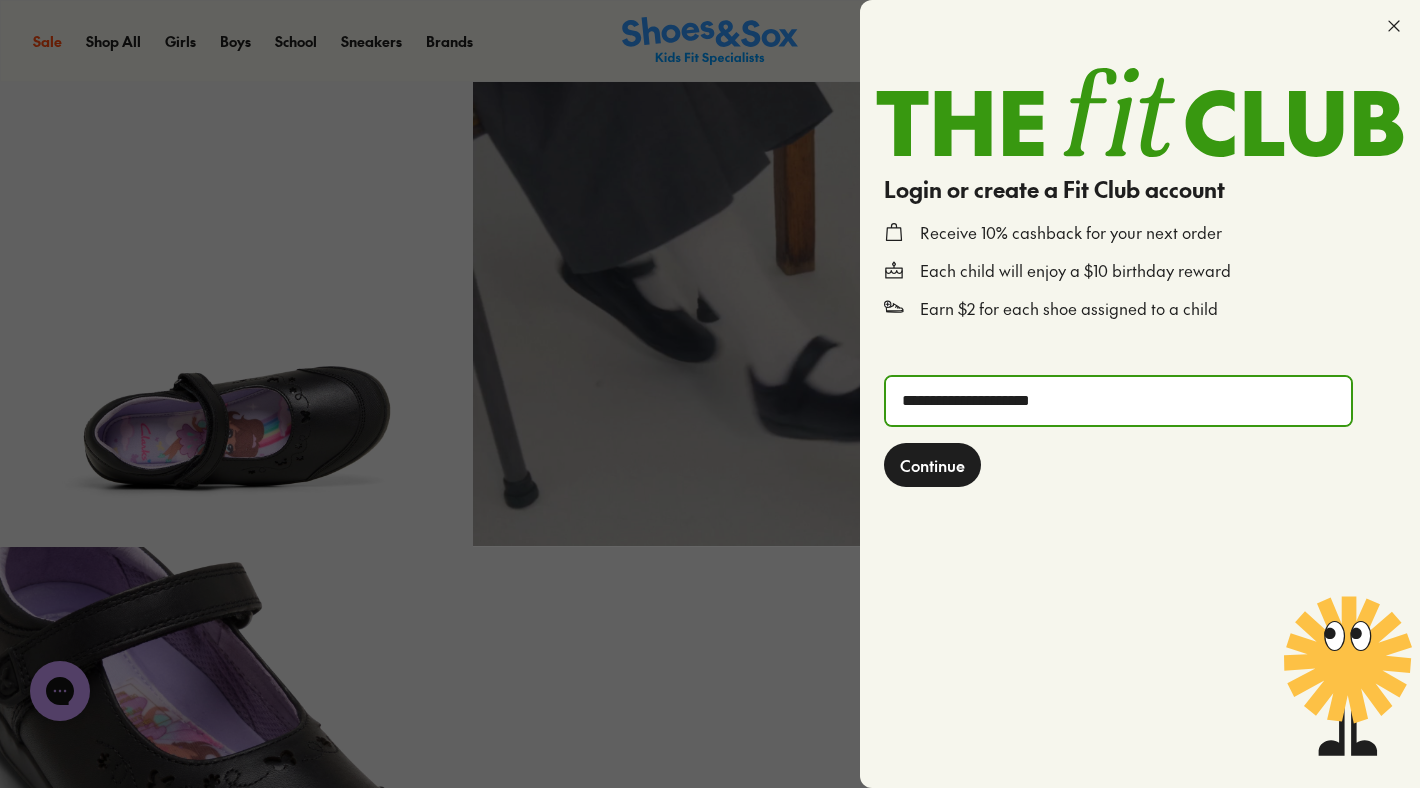 click on "Continue" 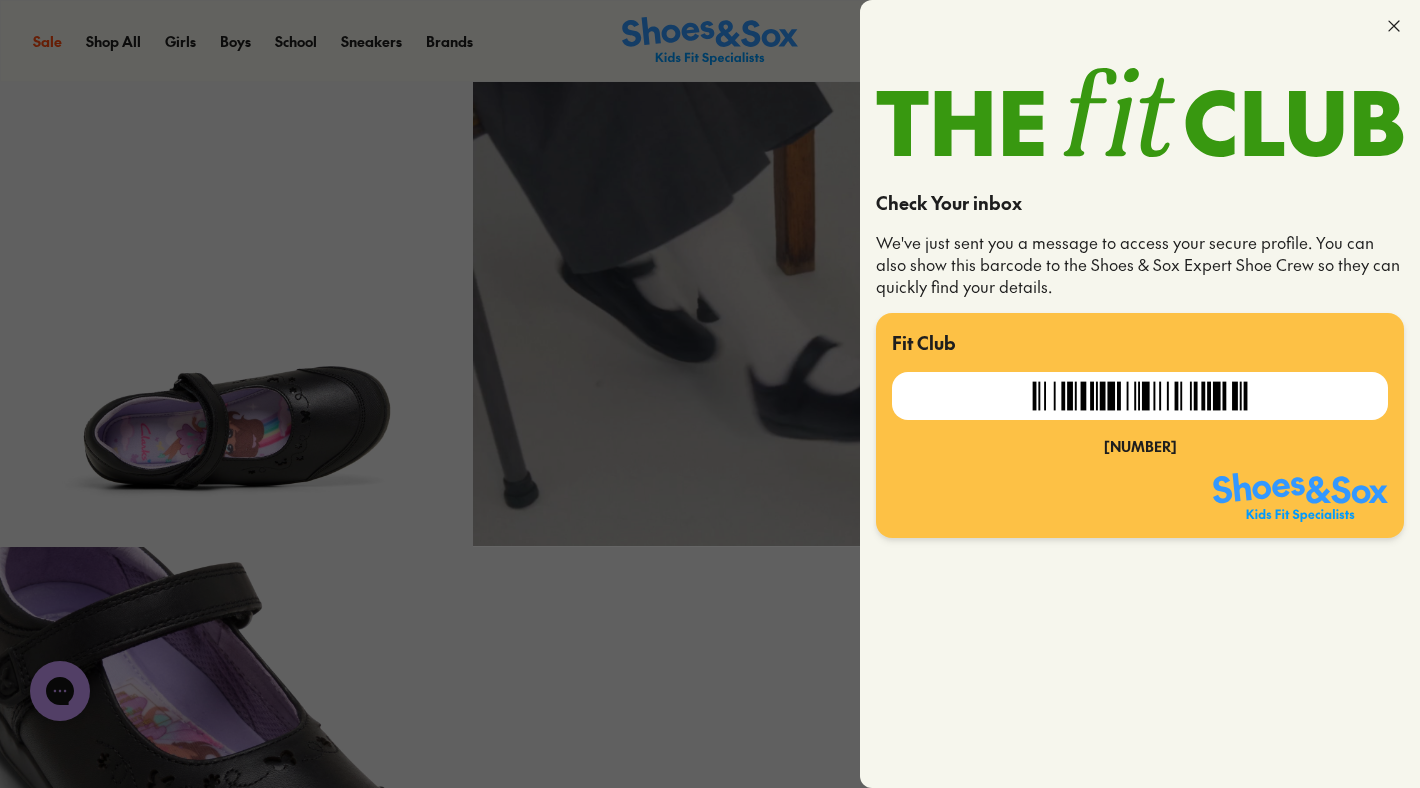 click 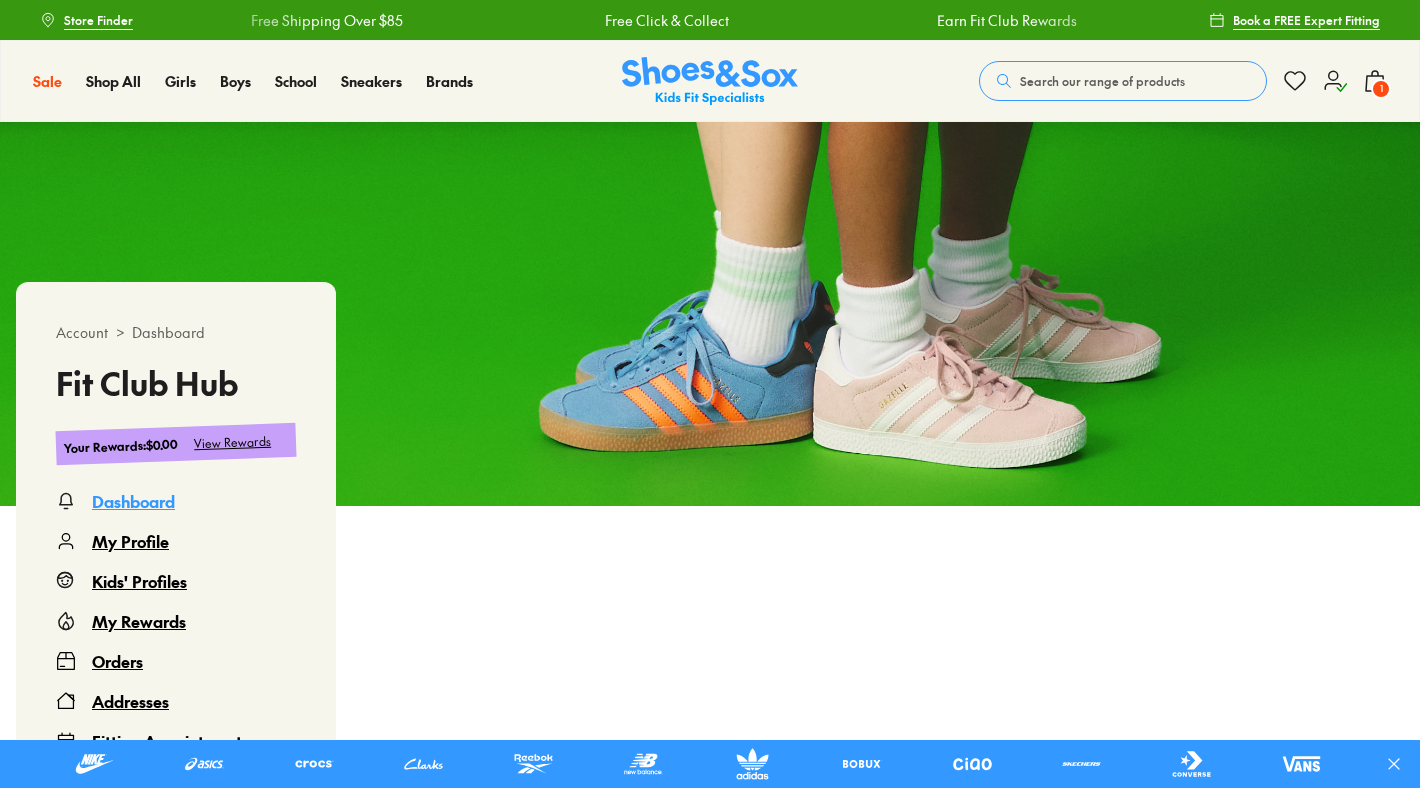 scroll, scrollTop: 0, scrollLeft: 0, axis: both 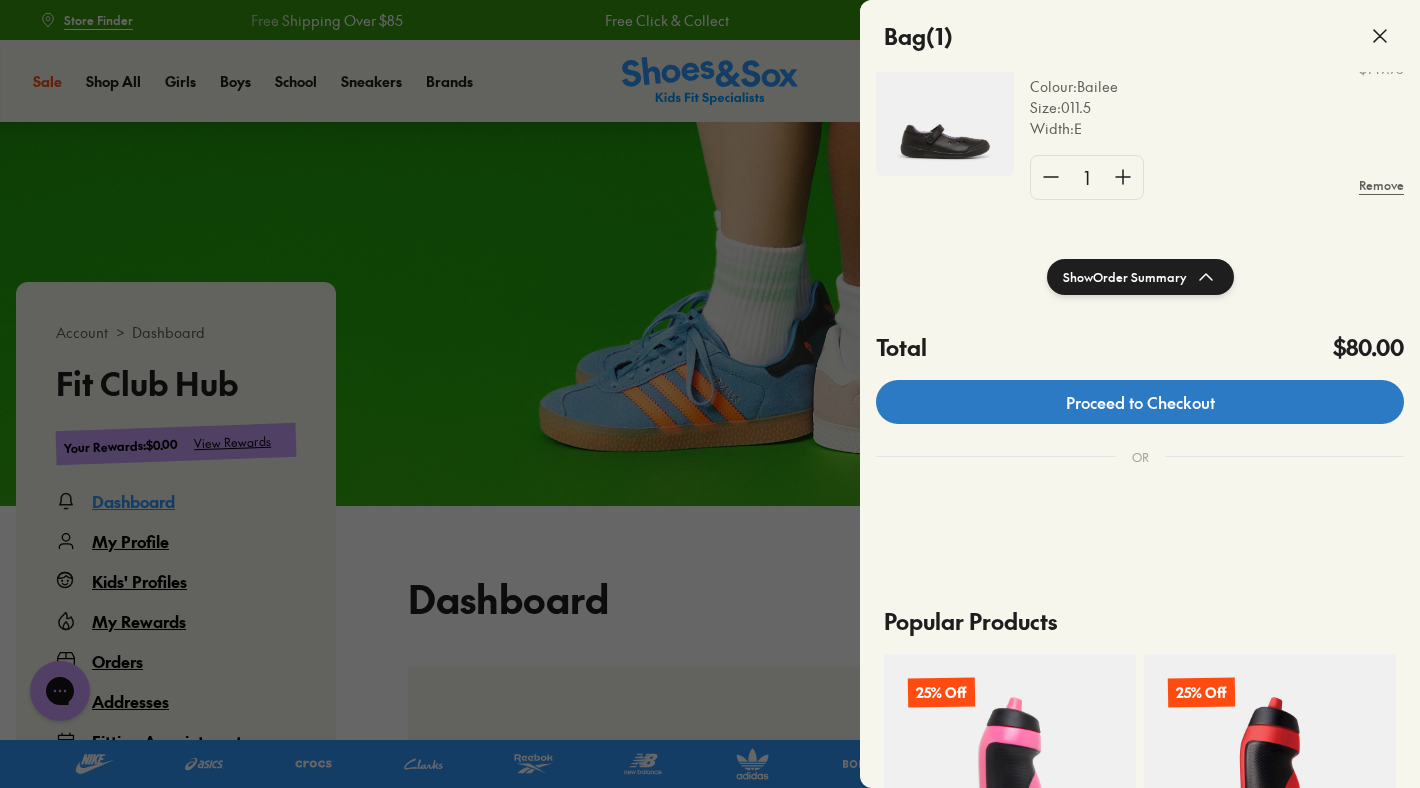 click on "Proceed to Checkout" 